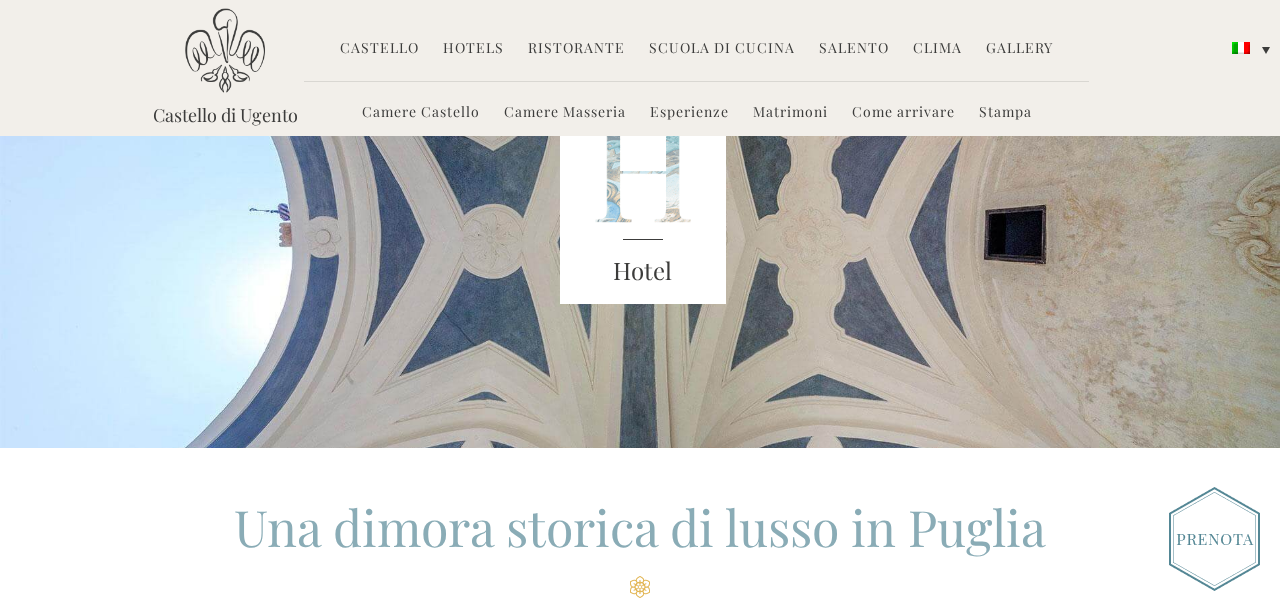 scroll, scrollTop: 0, scrollLeft: 0, axis: both 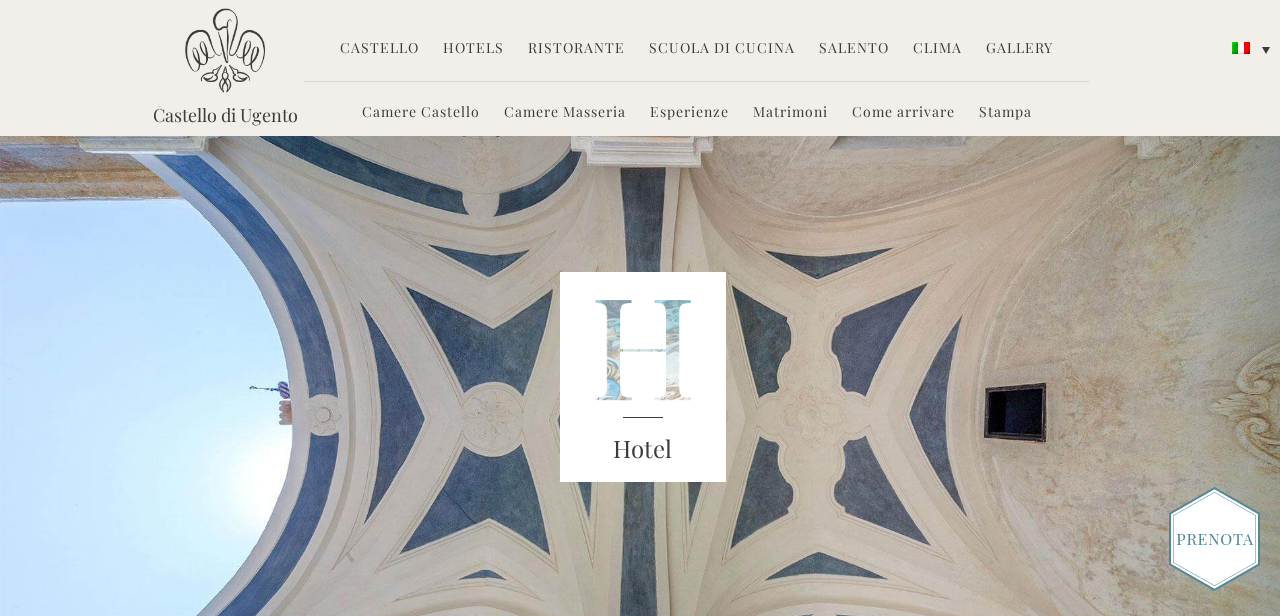 click on "Camere Castello
Camere Masseria
Esperienze
Matrimoni
Come arrivare
Stampa" at bounding box center [696, 108] 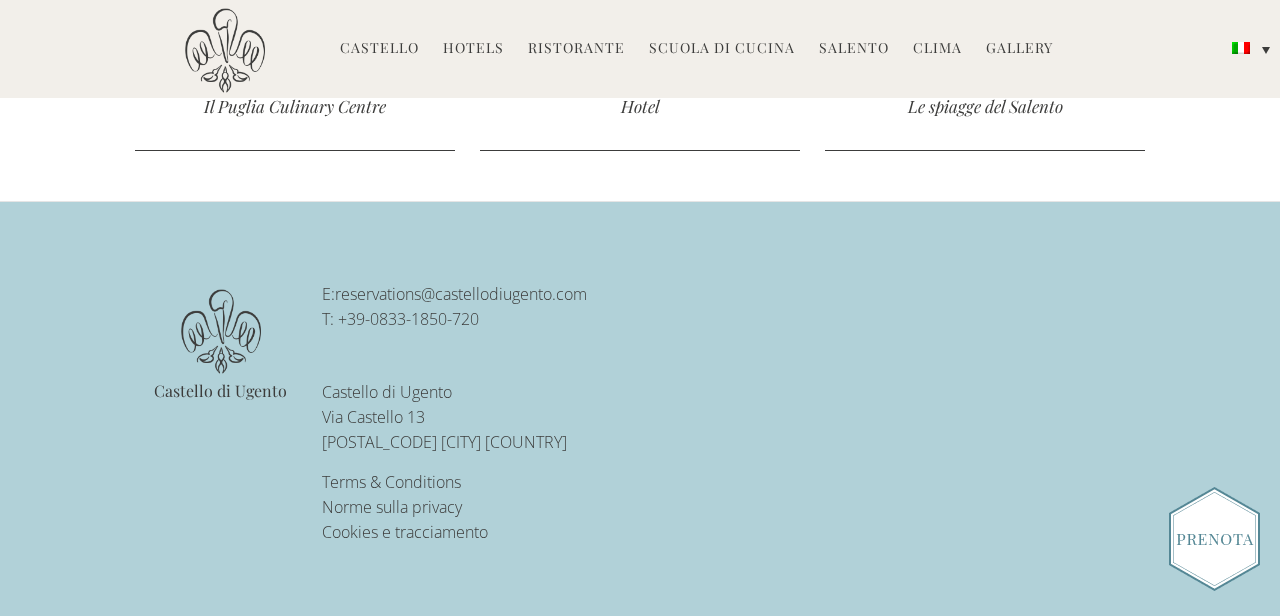 scroll, scrollTop: 5853, scrollLeft: 0, axis: vertical 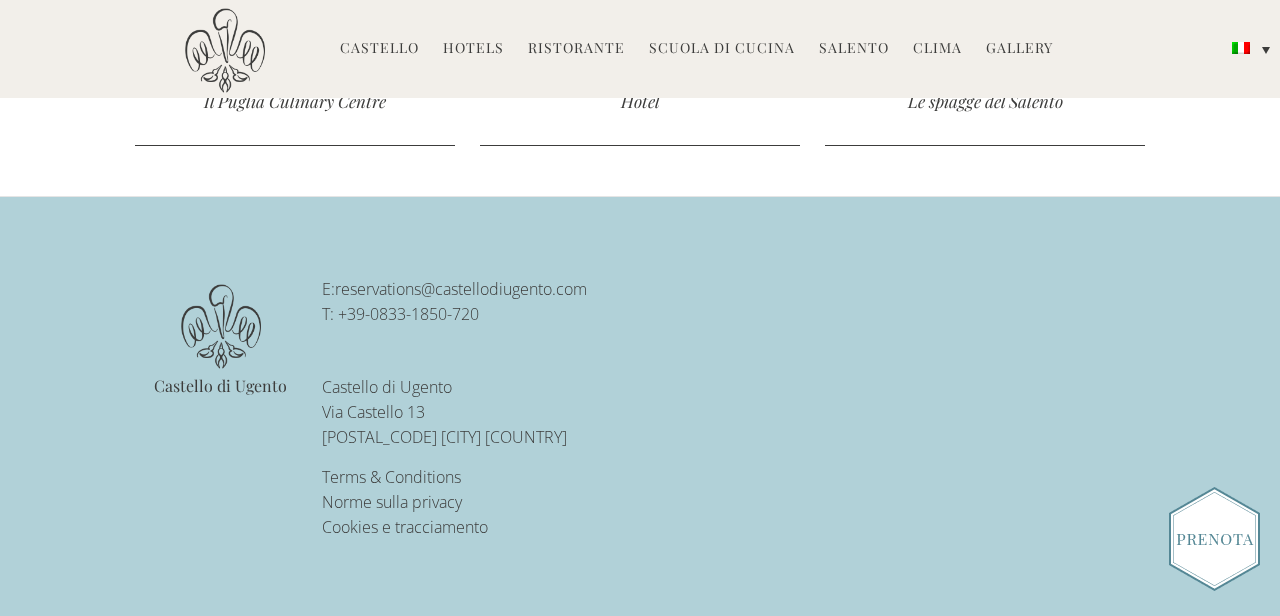 click on "Hotels" at bounding box center [473, 49] 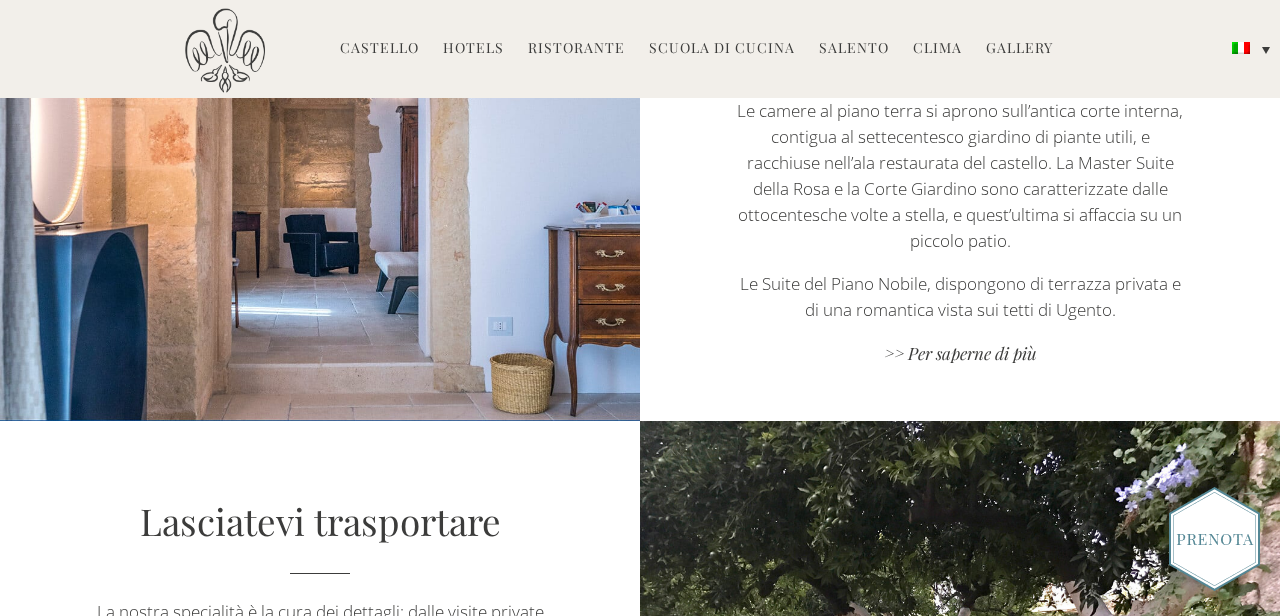 scroll, scrollTop: 1359, scrollLeft: 0, axis: vertical 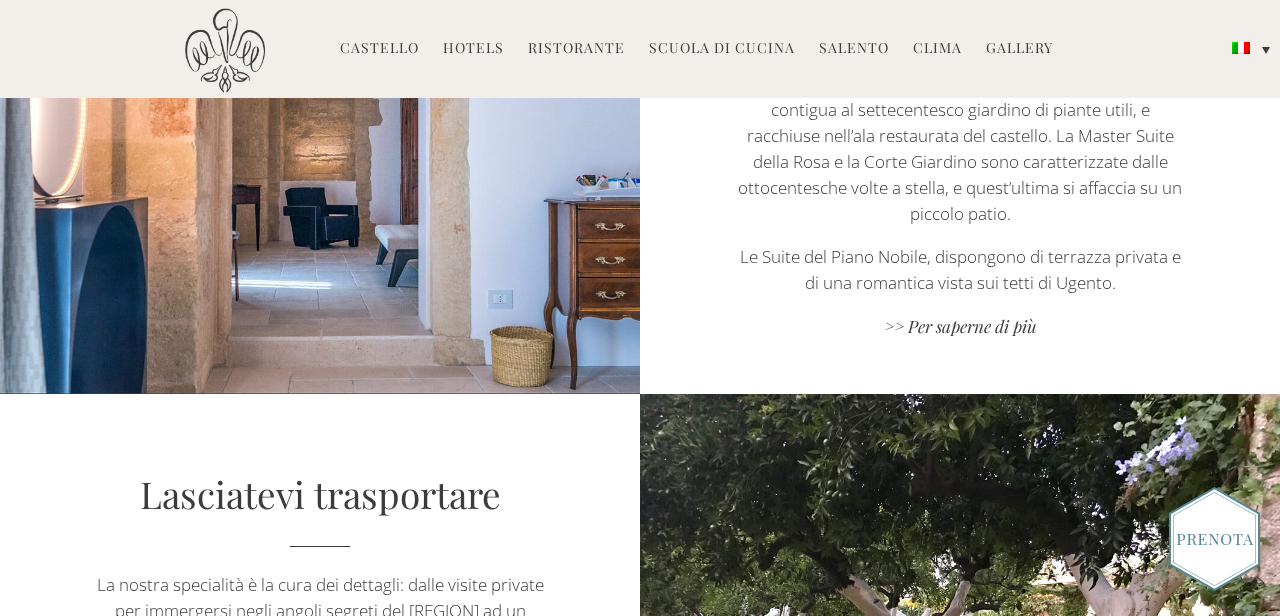 click on "Hotels" at bounding box center (473, 49) 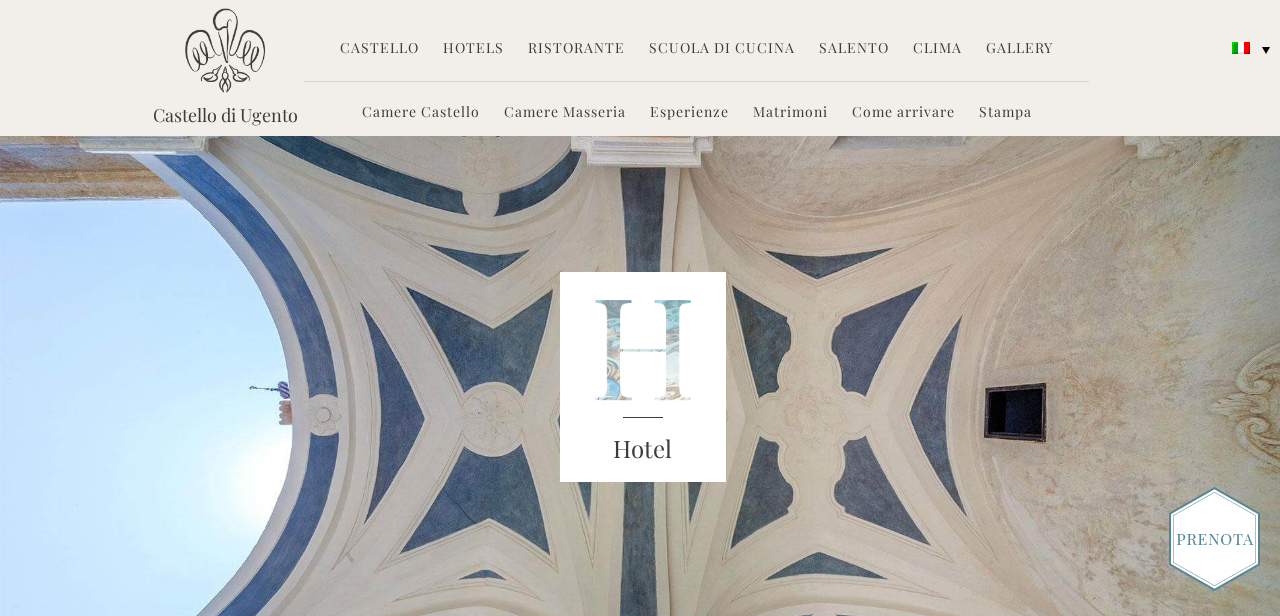scroll, scrollTop: 0, scrollLeft: 0, axis: both 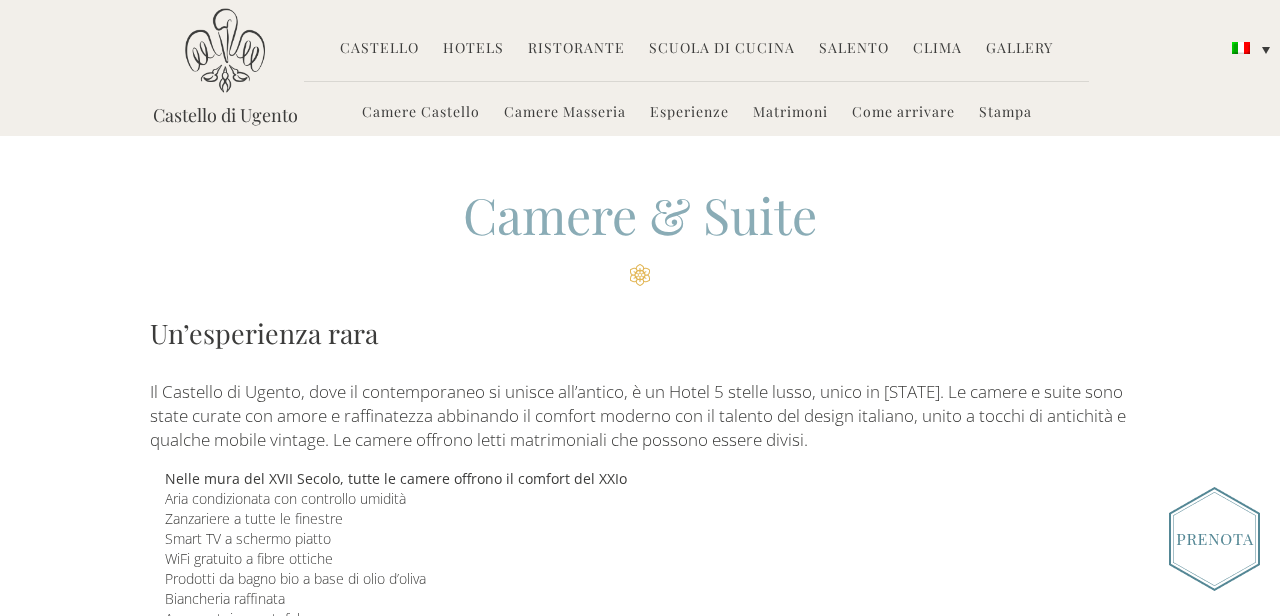 click on "Hotels" at bounding box center (473, 49) 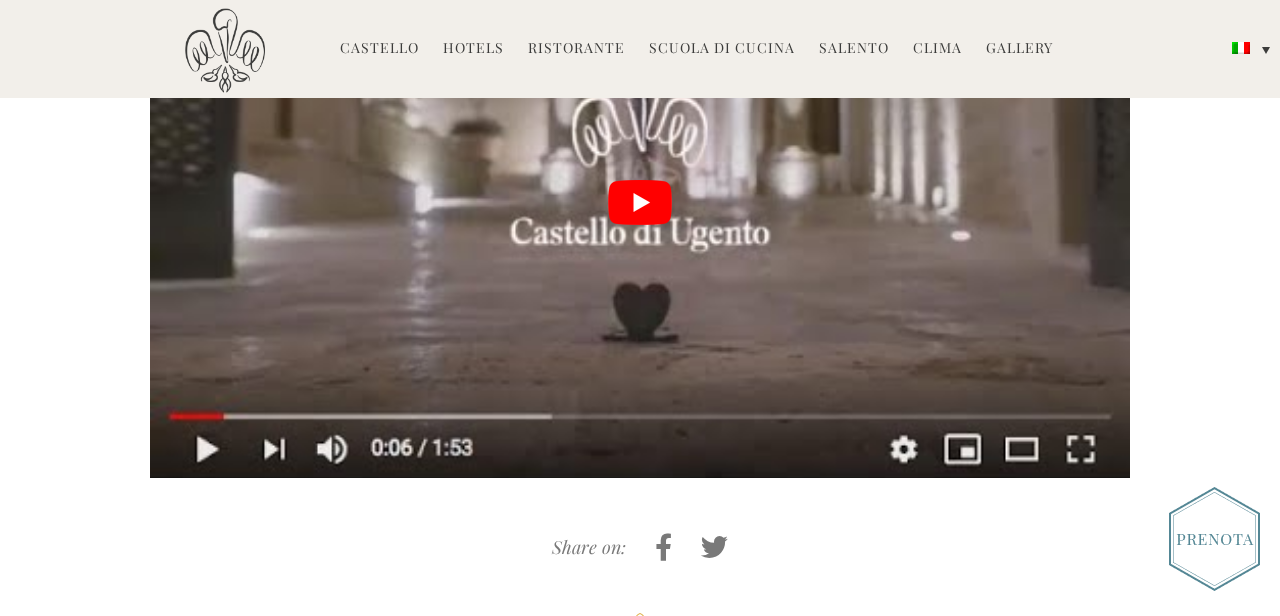 scroll, scrollTop: 3817, scrollLeft: 0, axis: vertical 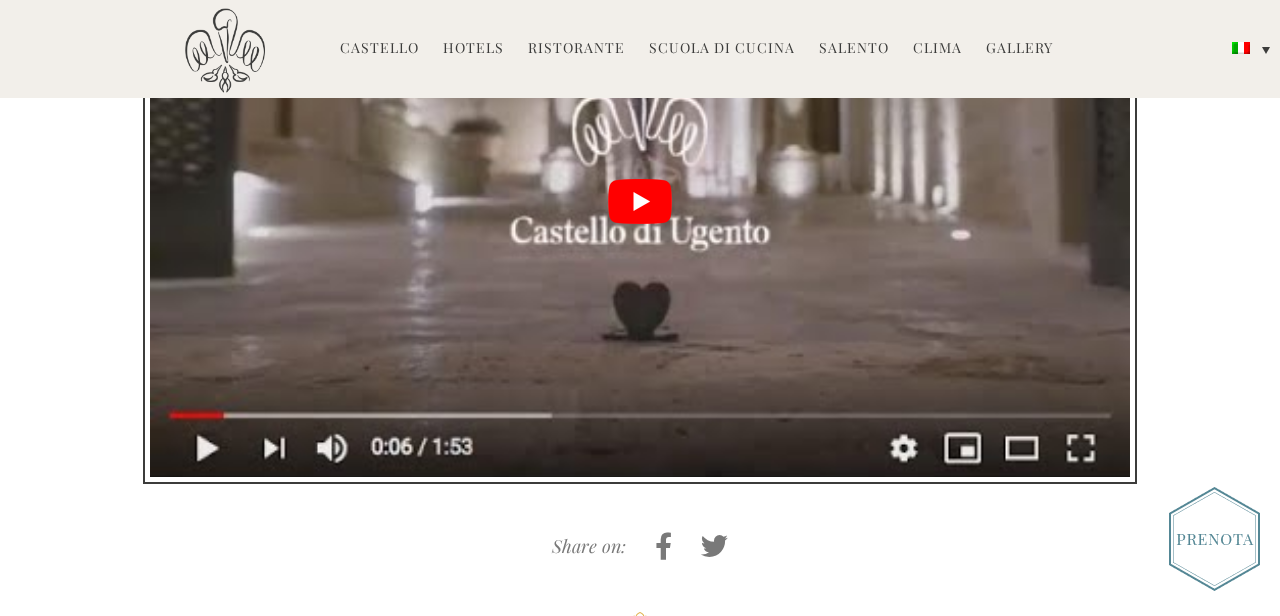 click at bounding box center [640, 201] 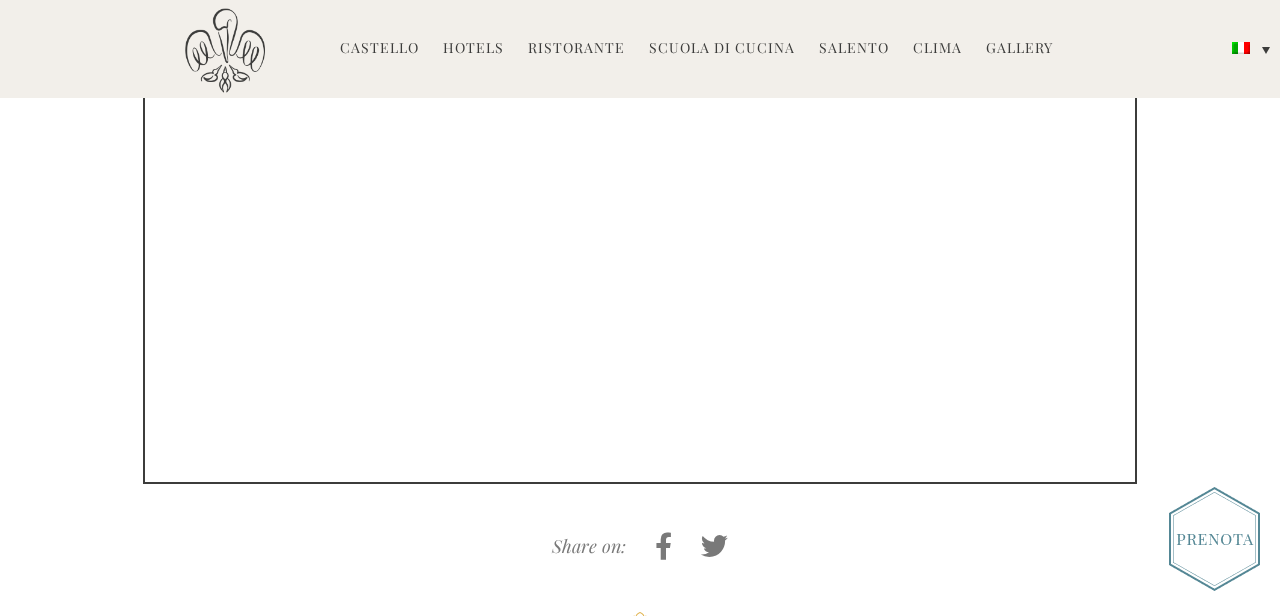 click on "Hotels" at bounding box center (473, 49) 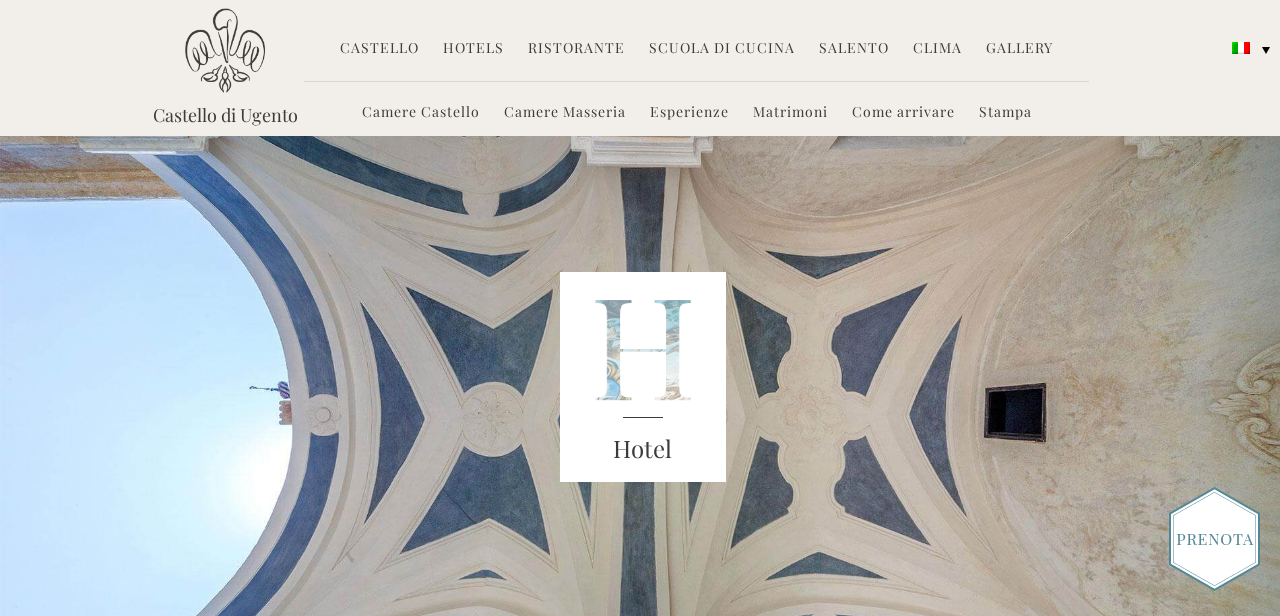 scroll, scrollTop: 0, scrollLeft: 0, axis: both 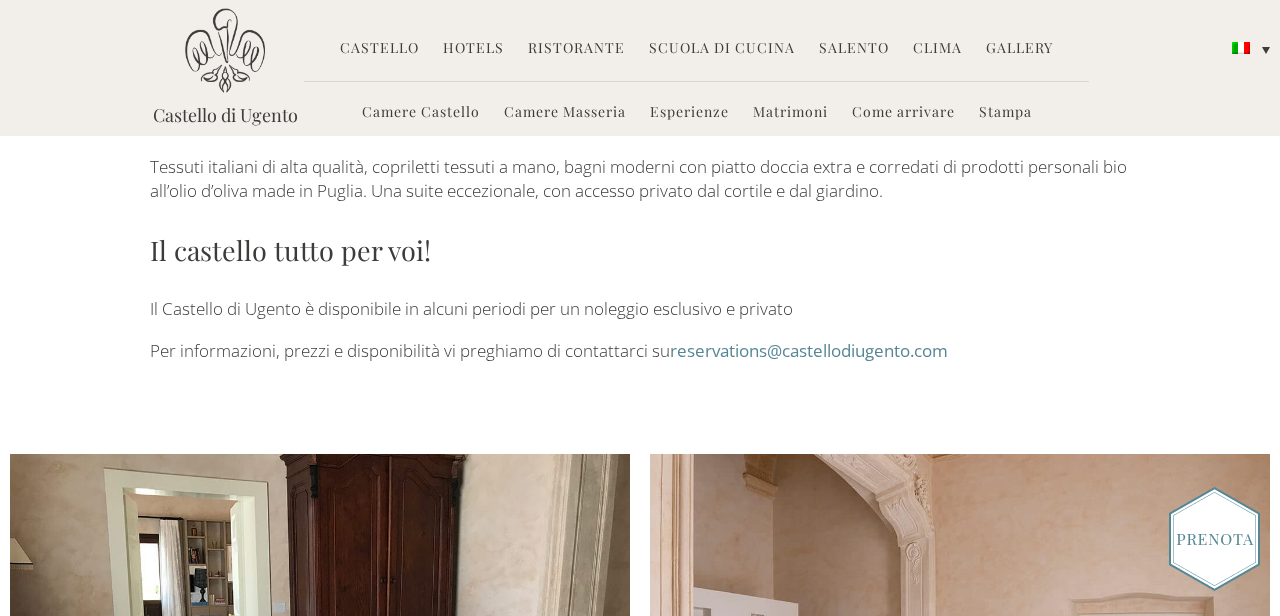 click on "Matrimoni" at bounding box center [790, 113] 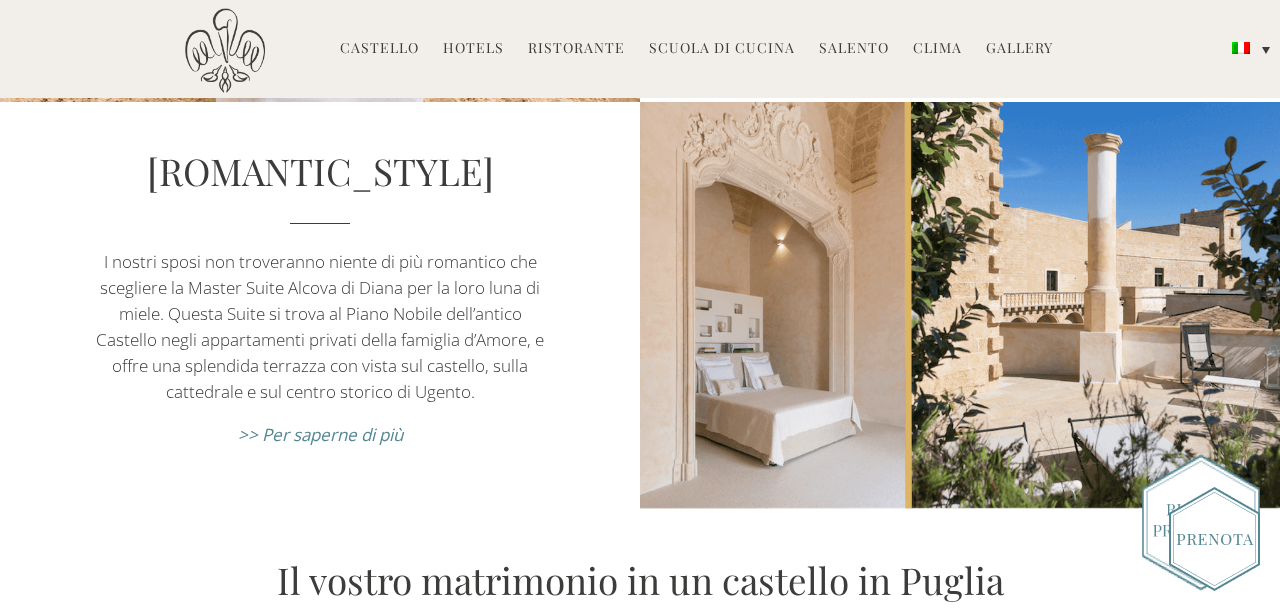 scroll, scrollTop: 2647, scrollLeft: 0, axis: vertical 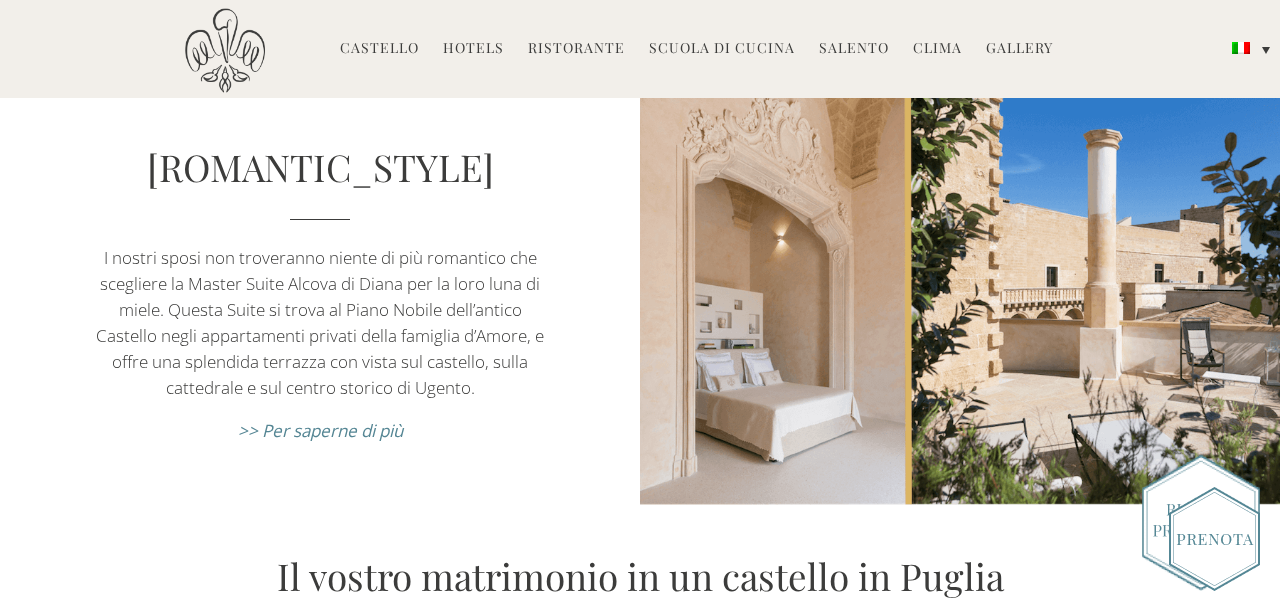 click on "Ristorante" at bounding box center [576, 49] 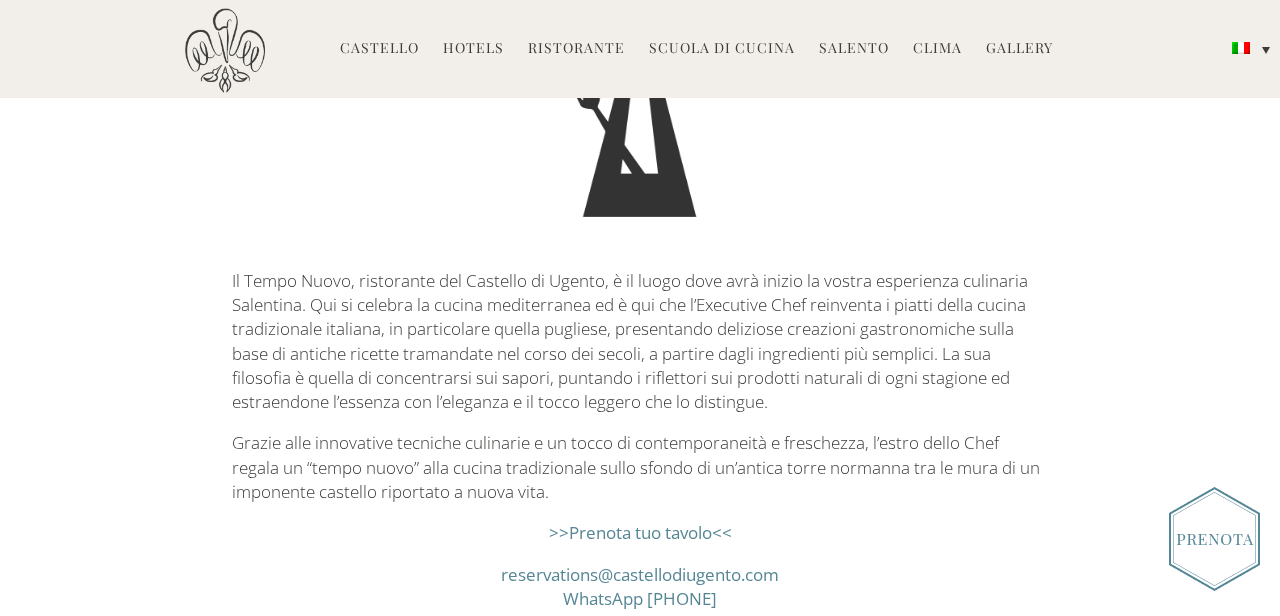 scroll, scrollTop: 423, scrollLeft: 0, axis: vertical 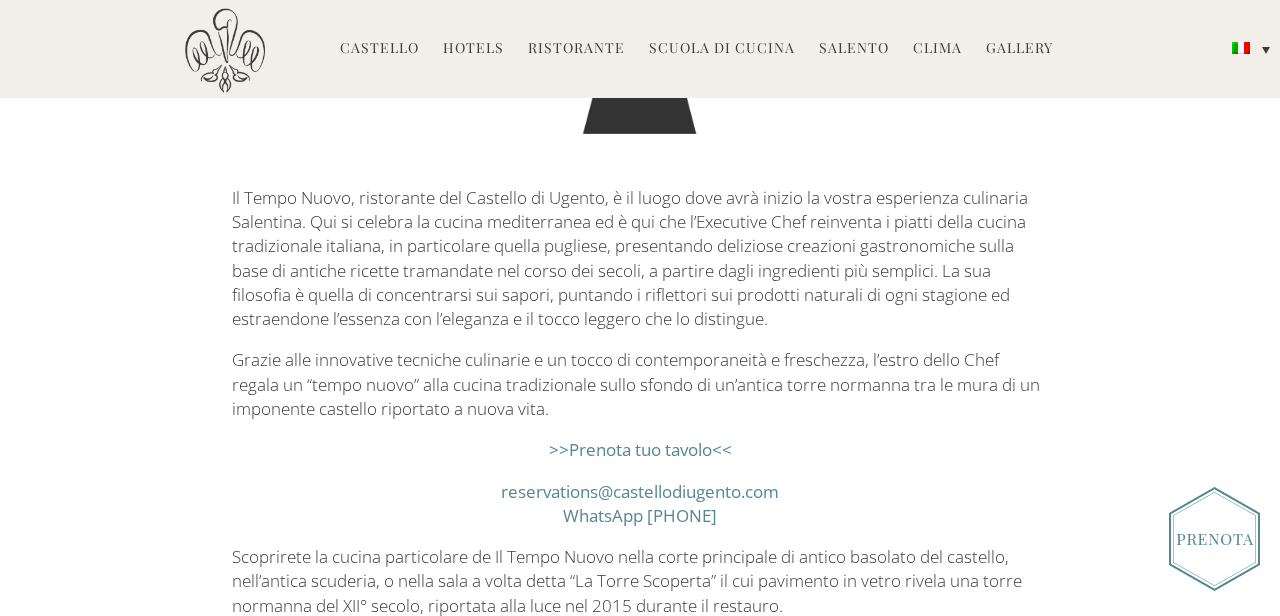 click on "Hotels" at bounding box center (473, 49) 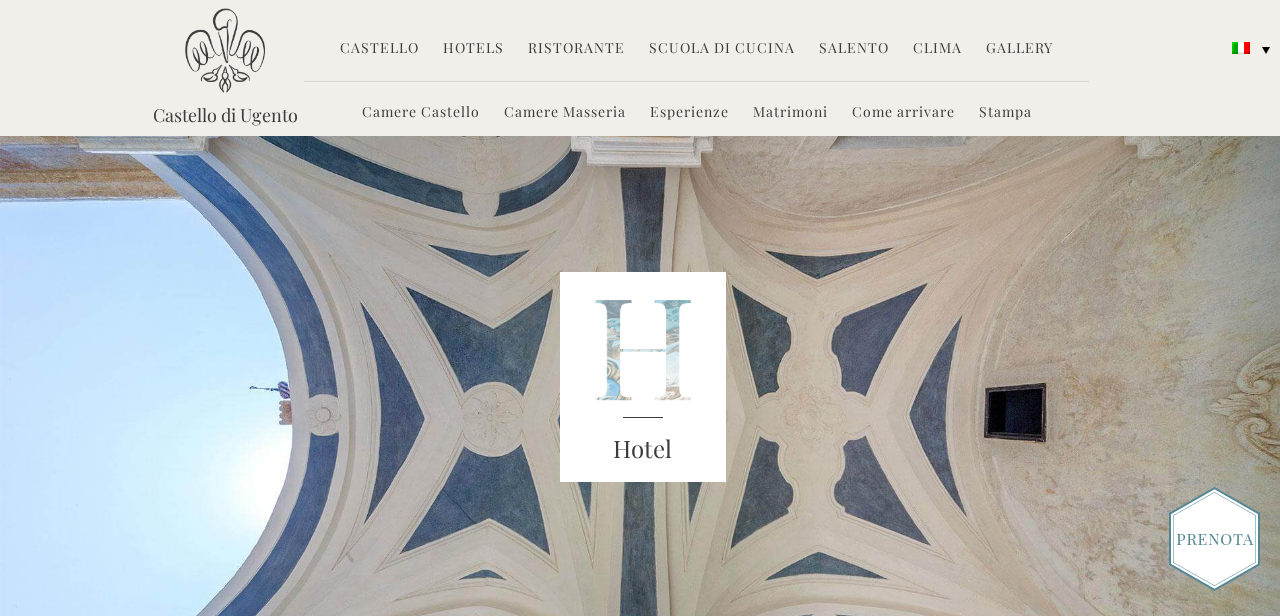 scroll, scrollTop: 0, scrollLeft: 0, axis: both 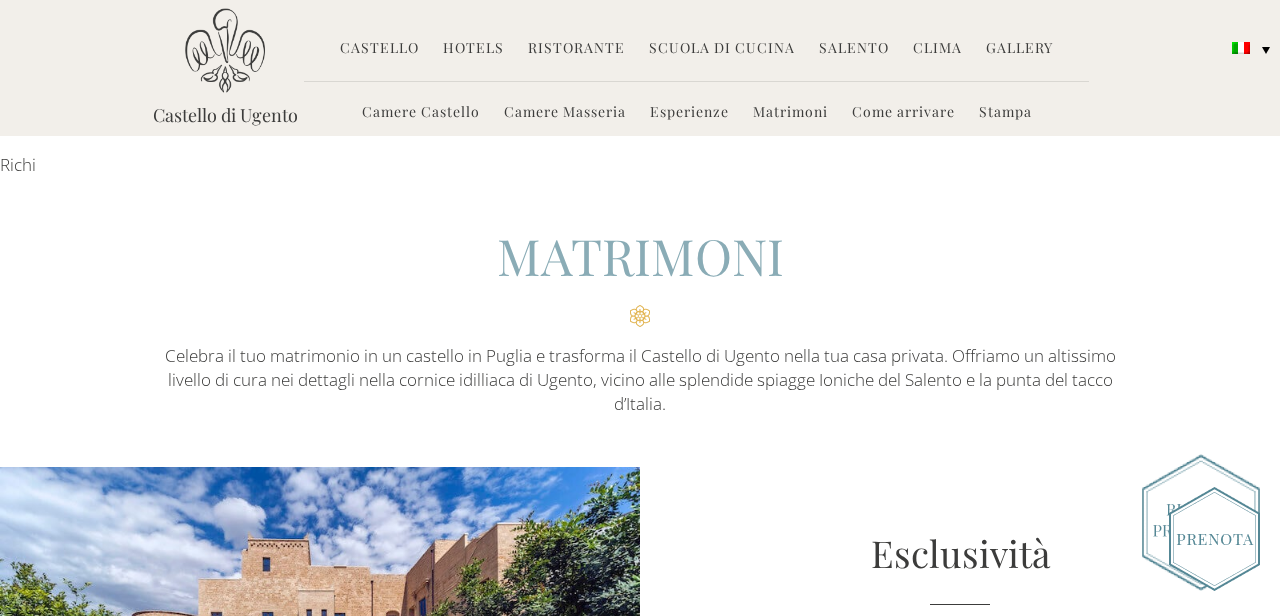 click on "Scuola di Cucina" at bounding box center [722, 49] 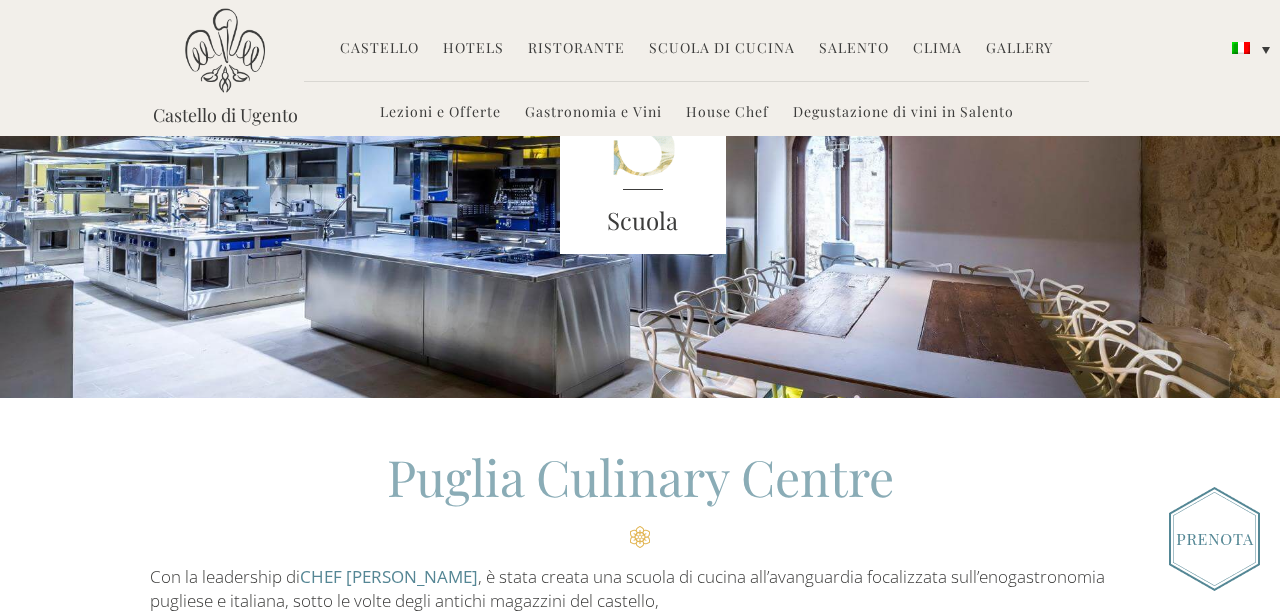 scroll, scrollTop: 0, scrollLeft: 0, axis: both 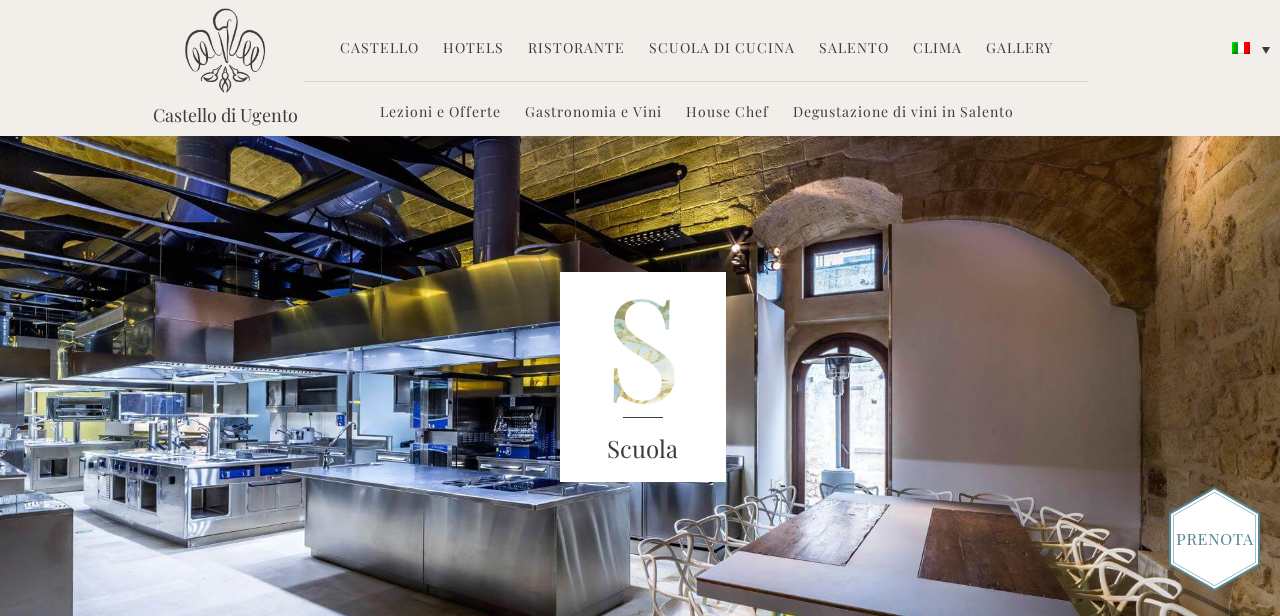 click on "Lezioni e Offerte" at bounding box center [440, 113] 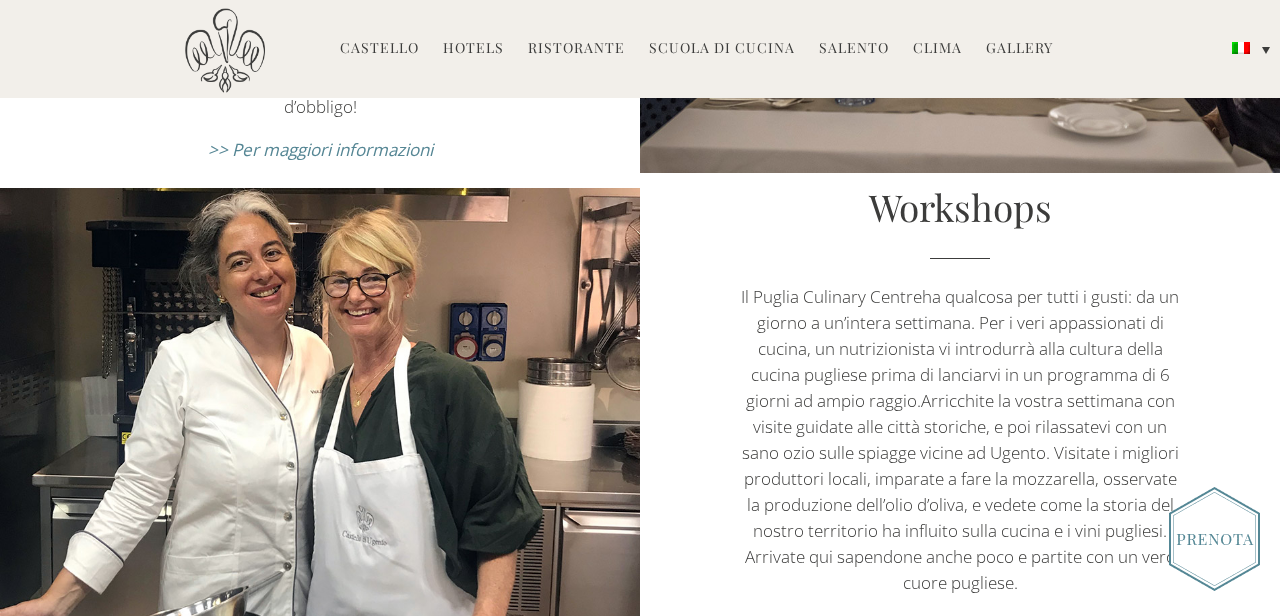scroll, scrollTop: 2244, scrollLeft: 0, axis: vertical 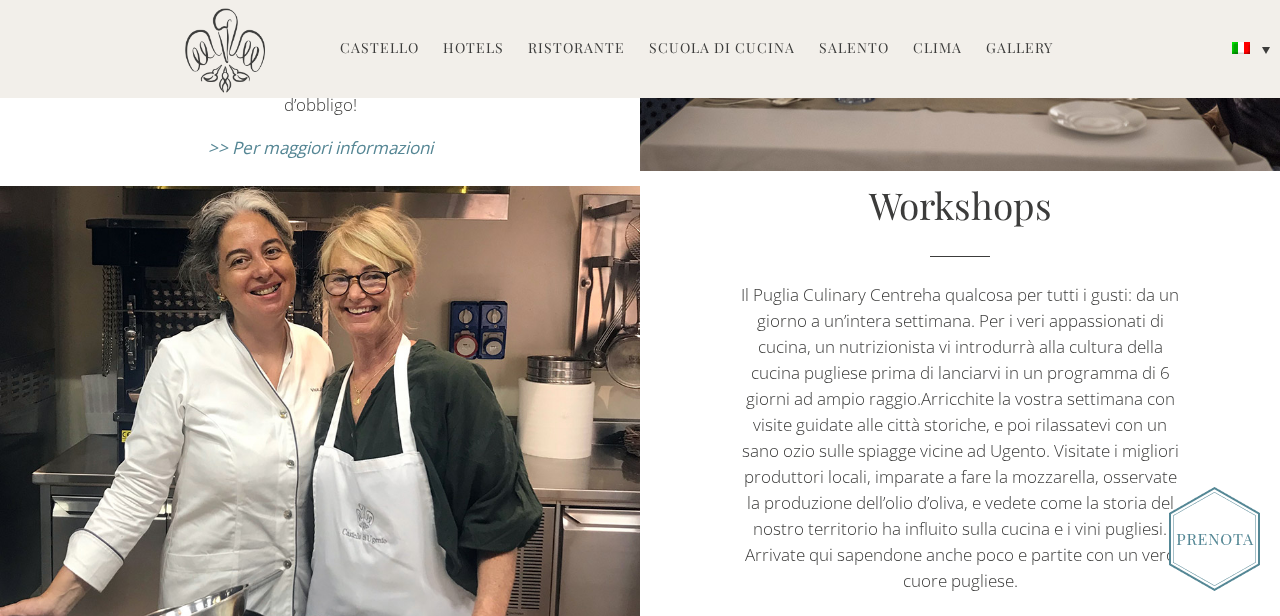 click on "Salento" at bounding box center [854, 49] 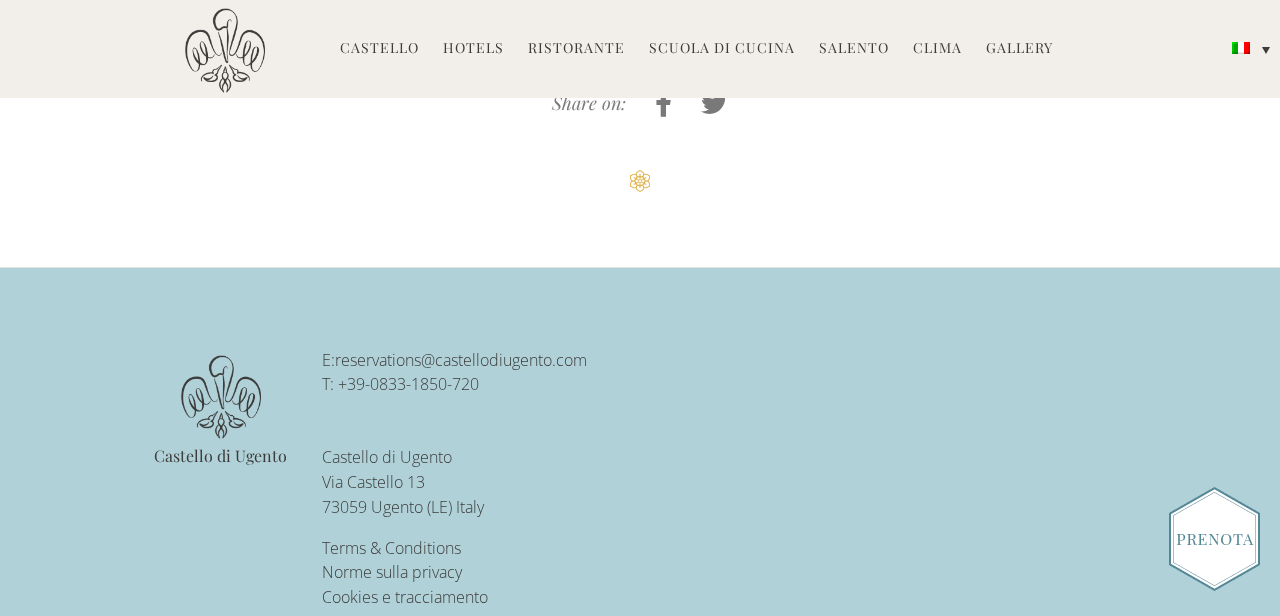 scroll, scrollTop: 6402, scrollLeft: 0, axis: vertical 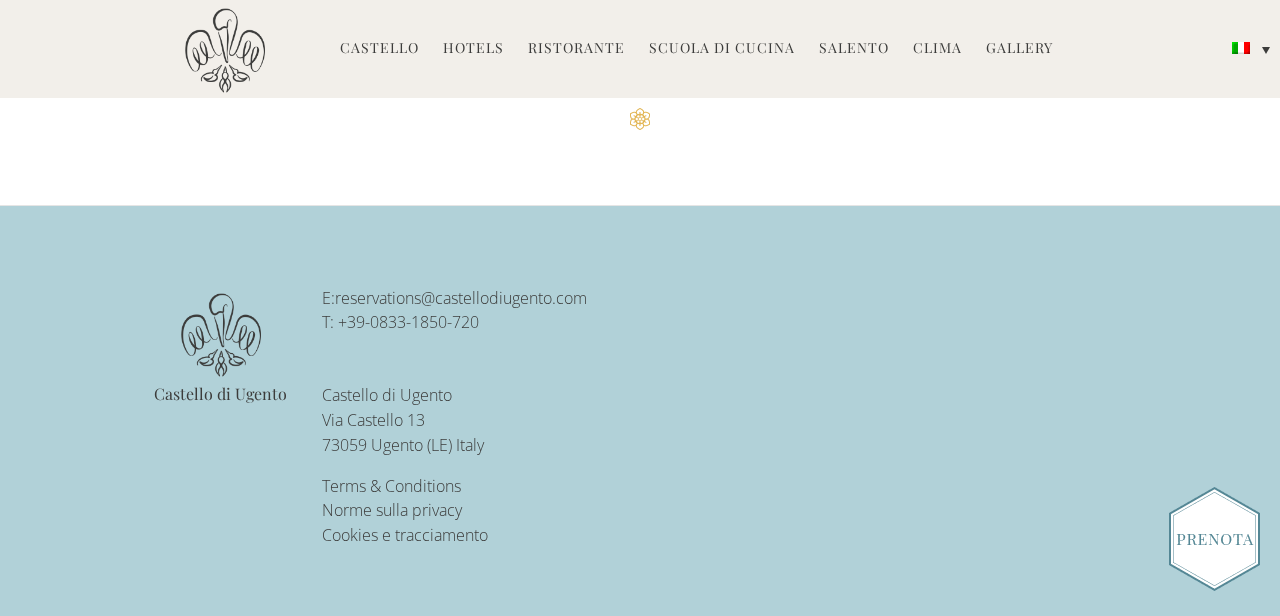 click on "Salento" at bounding box center (854, 49) 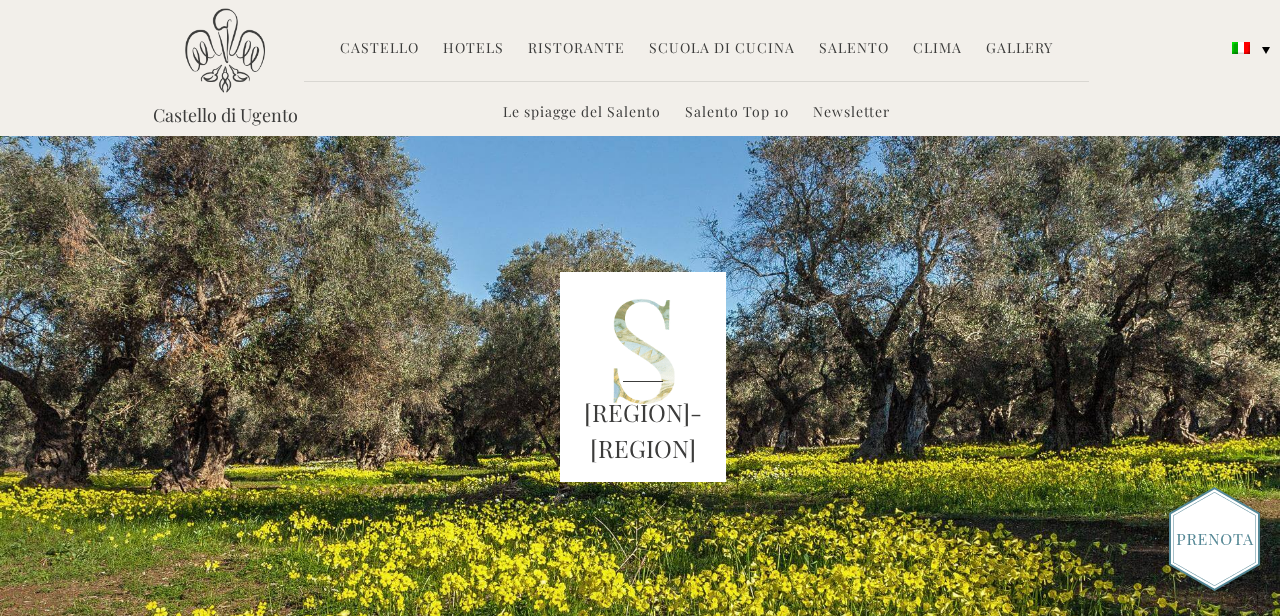 scroll, scrollTop: 0, scrollLeft: 0, axis: both 